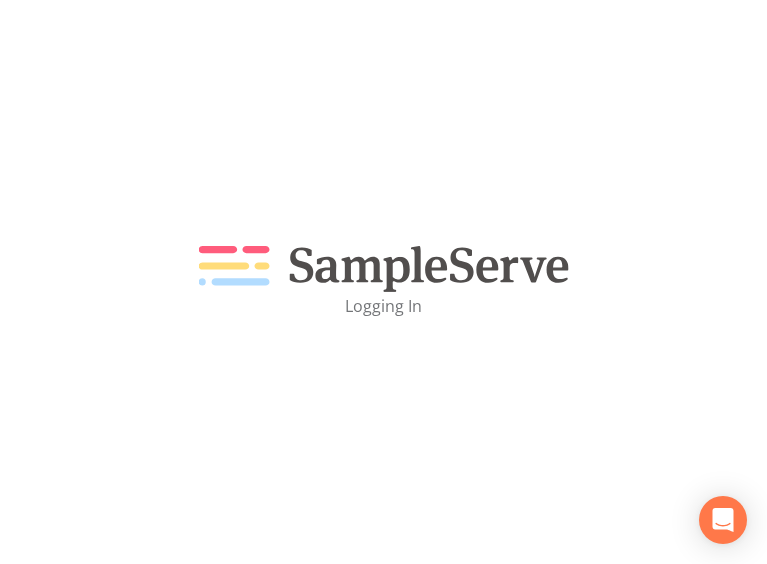 scroll, scrollTop: 0, scrollLeft: 0, axis: both 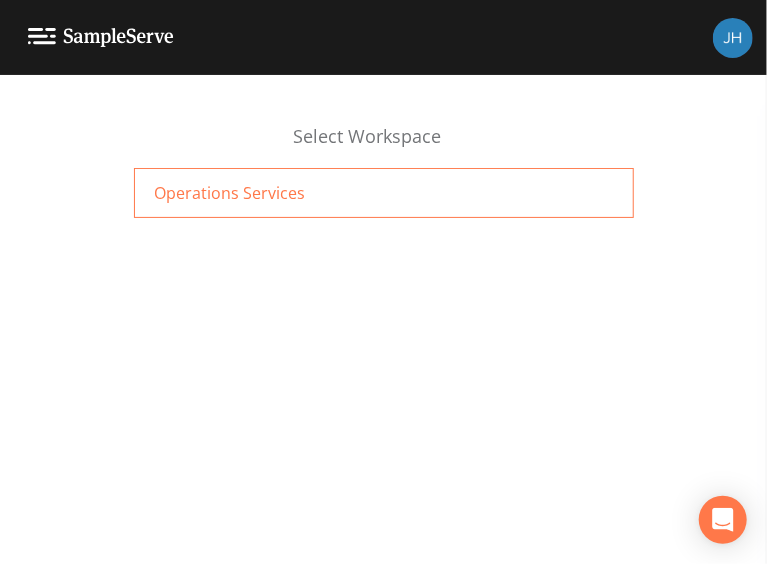 click on "Operations Services" at bounding box center [384, 193] 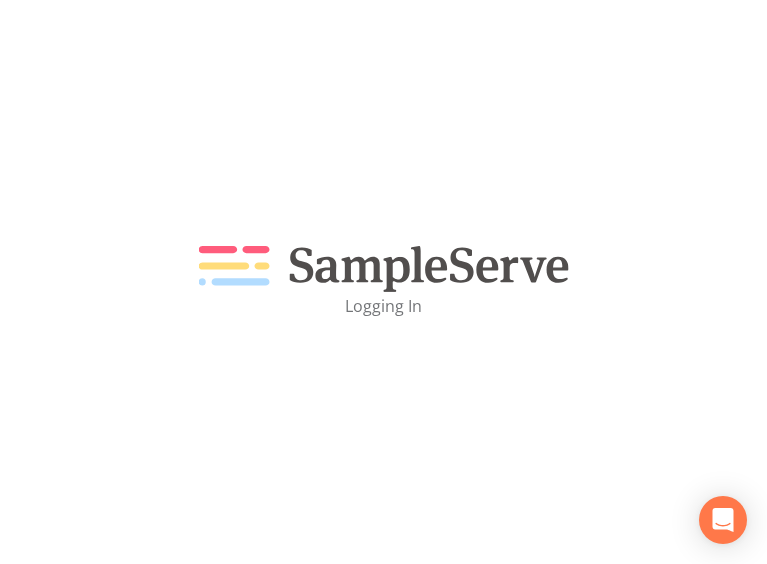 scroll, scrollTop: 0, scrollLeft: 0, axis: both 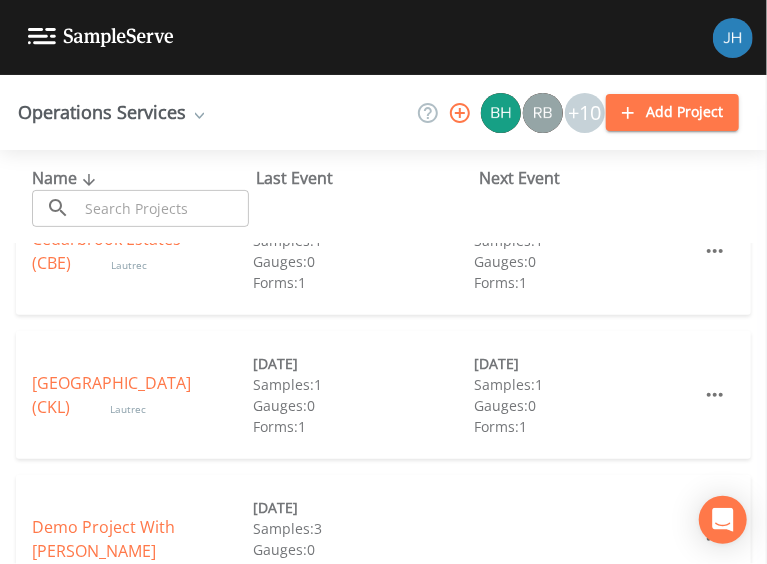 click on "[GEOGRAPHIC_DATA]   (CKL)" at bounding box center [111, 395] 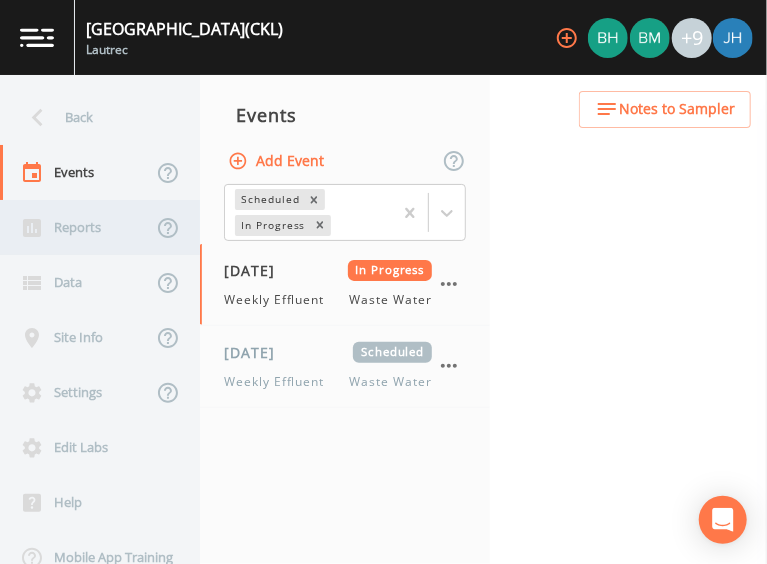 click on "Reports" at bounding box center [76, 227] 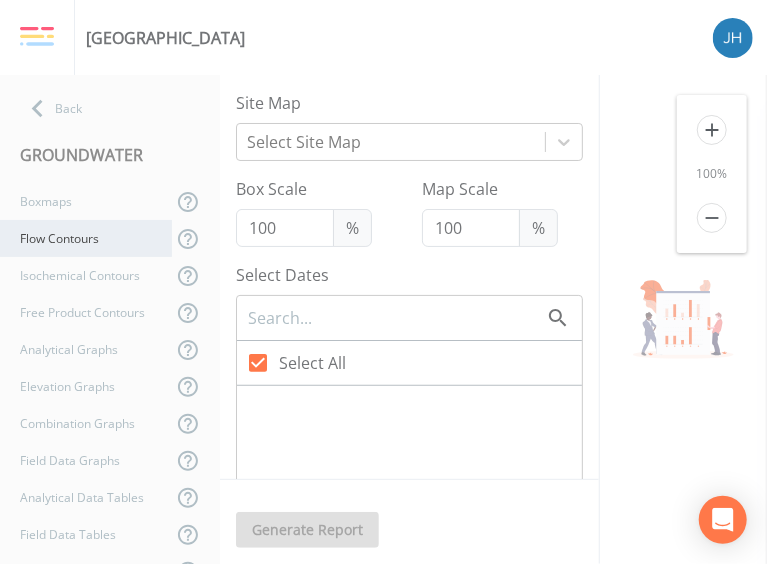 checkbox on "false" 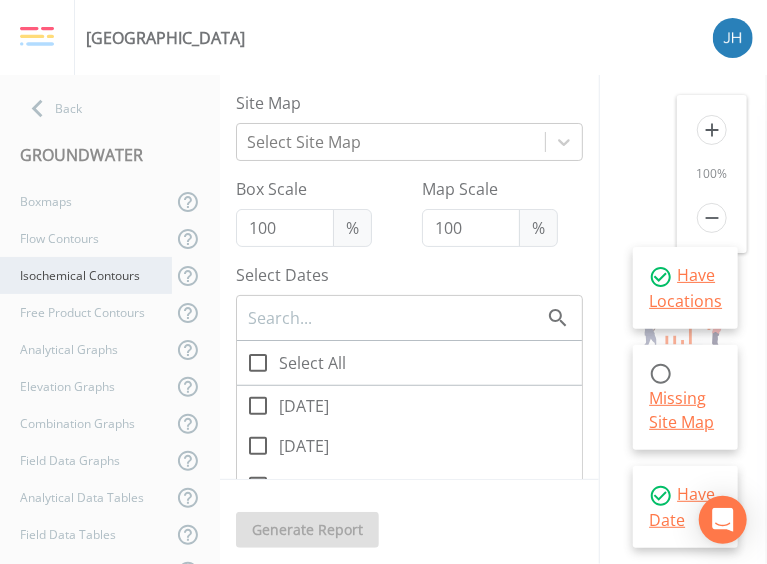 scroll, scrollTop: 324, scrollLeft: 0, axis: vertical 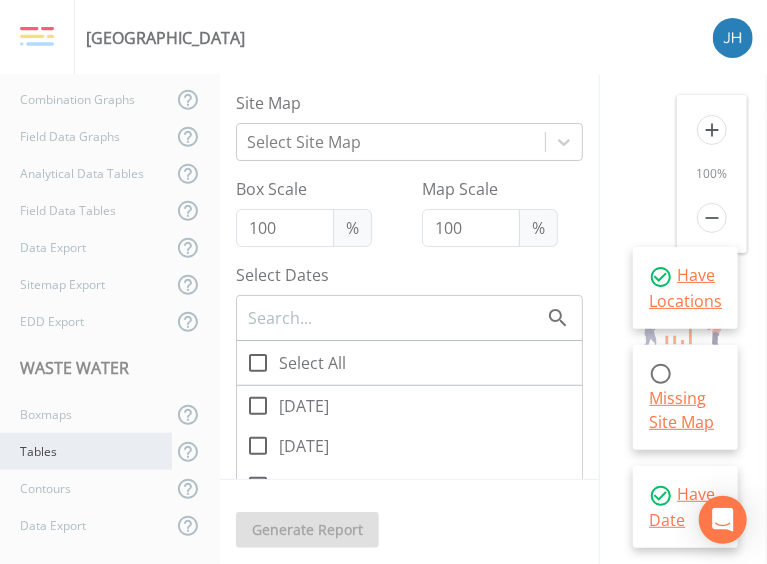 click on "Tables" at bounding box center [86, 451] 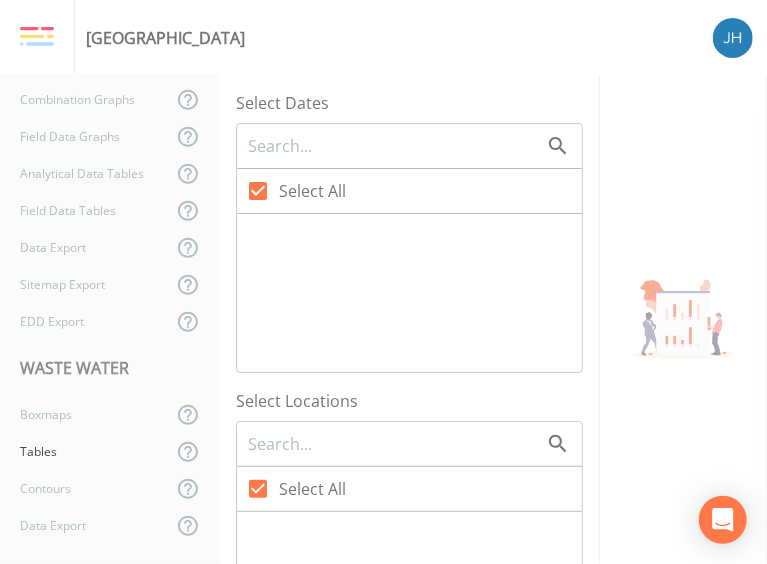 checkbox on "false" 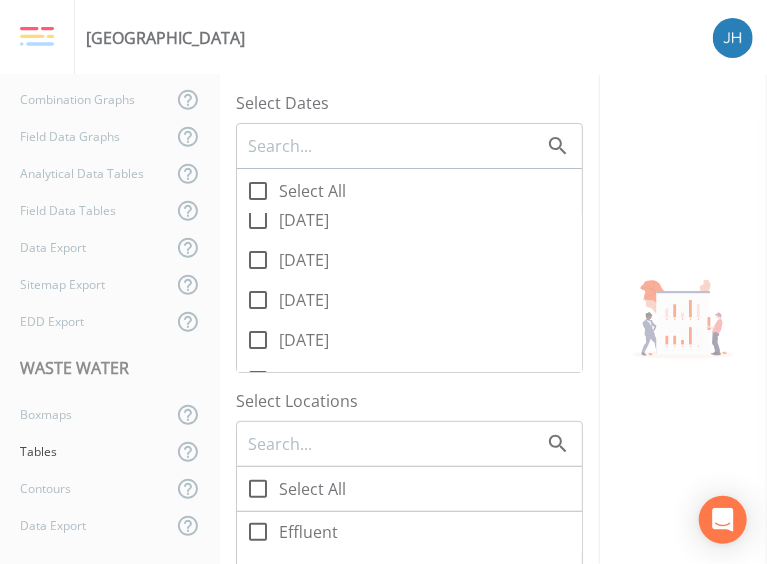 scroll, scrollTop: 100, scrollLeft: 0, axis: vertical 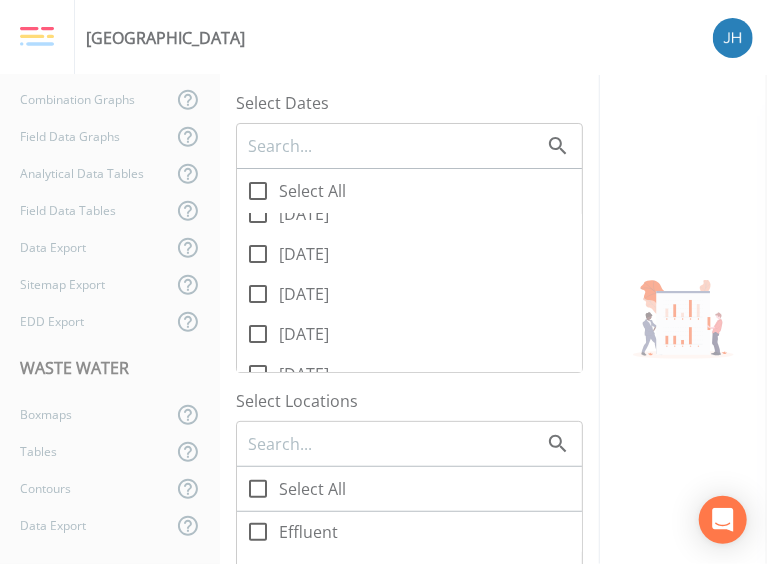 drag, startPoint x: 260, startPoint y: 253, endPoint x: 253, endPoint y: 271, distance: 19.313208 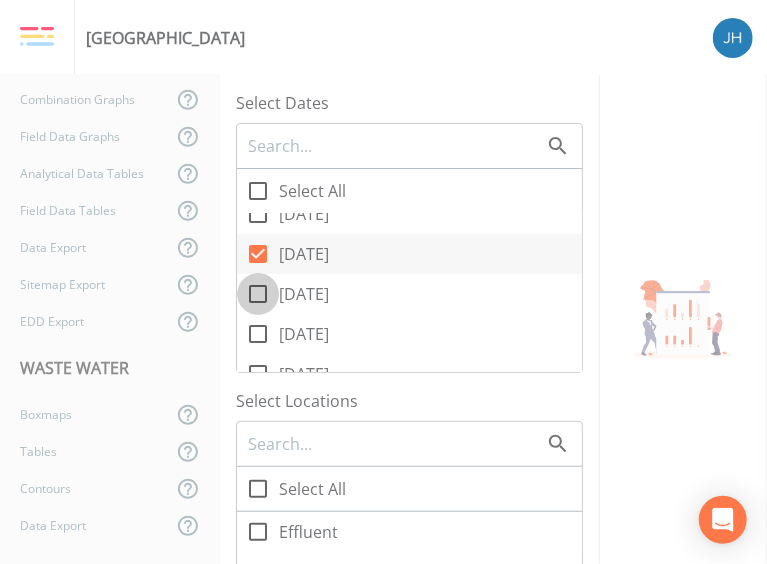 click on "[DATE]" at bounding box center [247, 283] 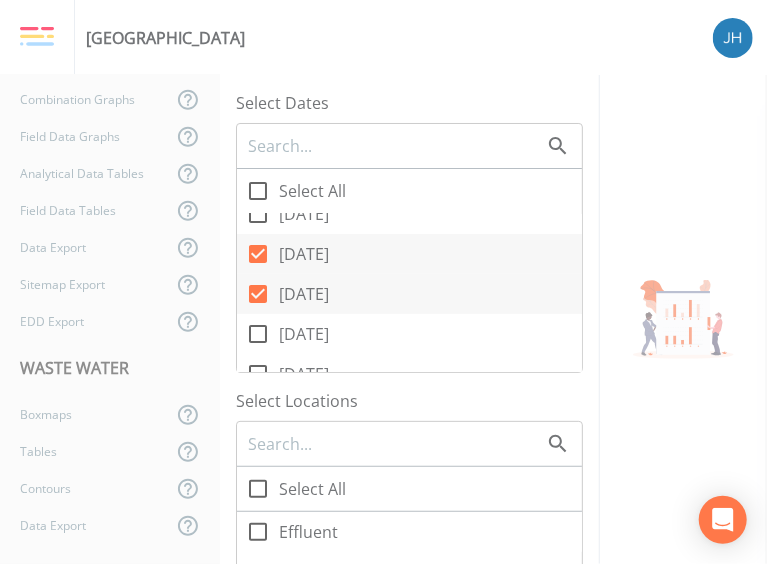 click at bounding box center (258, 334) 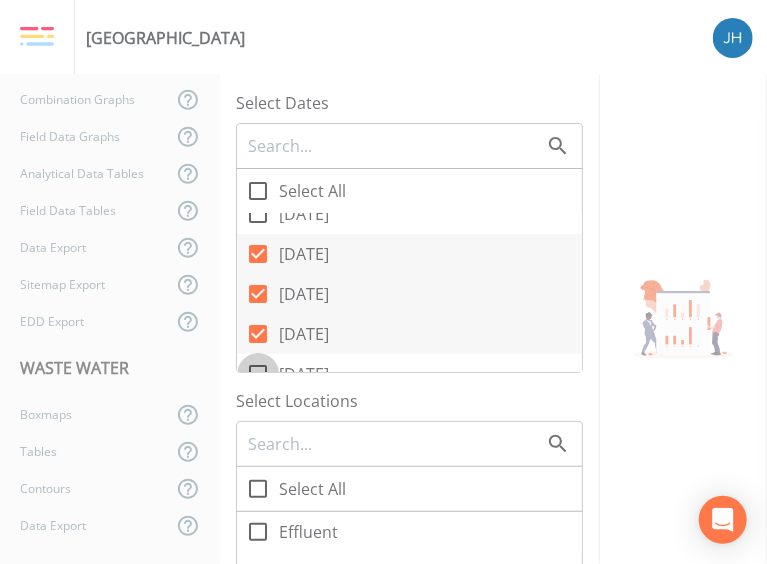 drag, startPoint x: 267, startPoint y: 367, endPoint x: 313, endPoint y: 349, distance: 49.396355 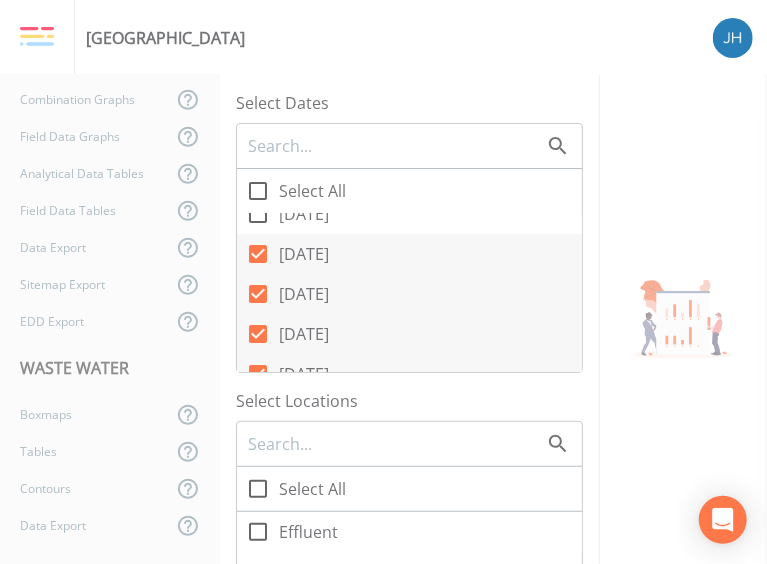 scroll, scrollTop: 200, scrollLeft: 0, axis: vertical 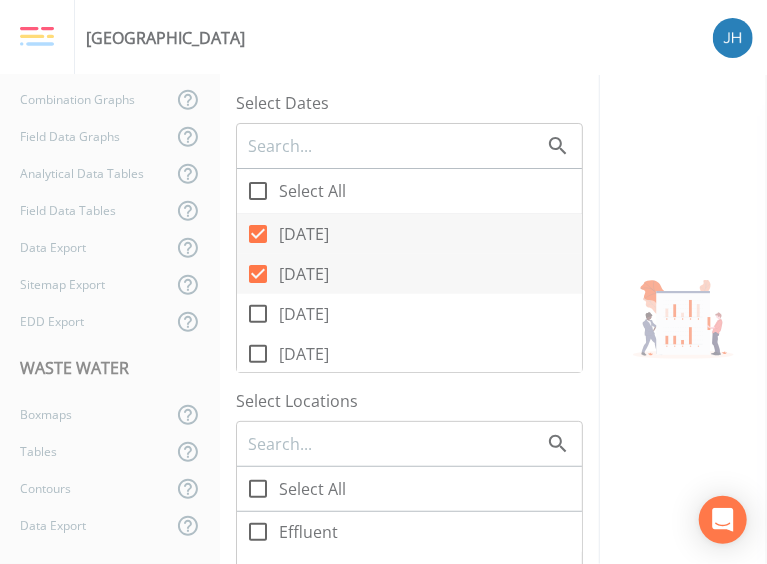 click 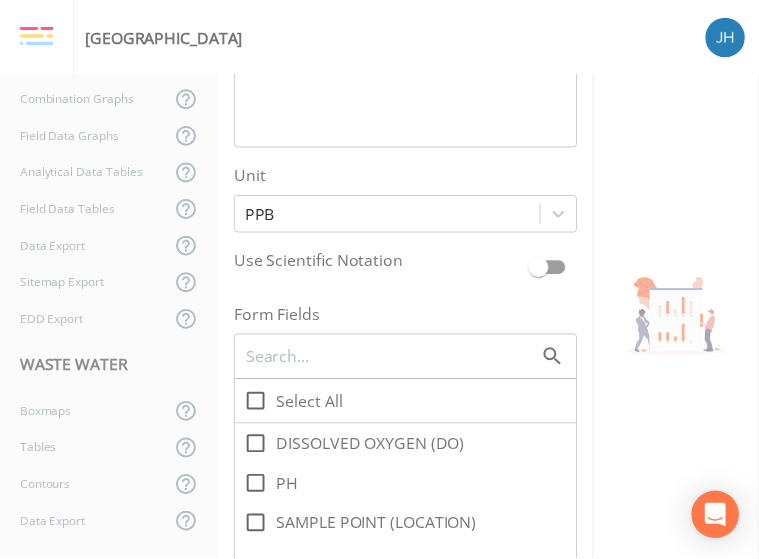 scroll, scrollTop: 1200, scrollLeft: 0, axis: vertical 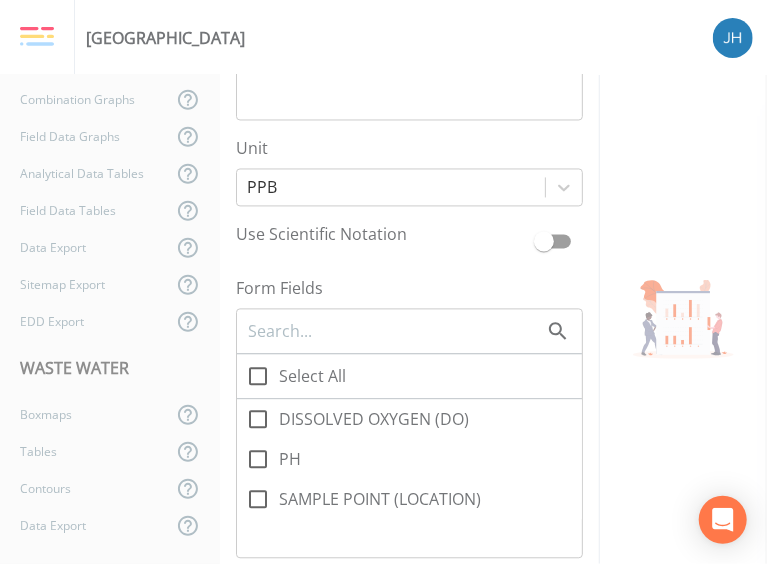 click 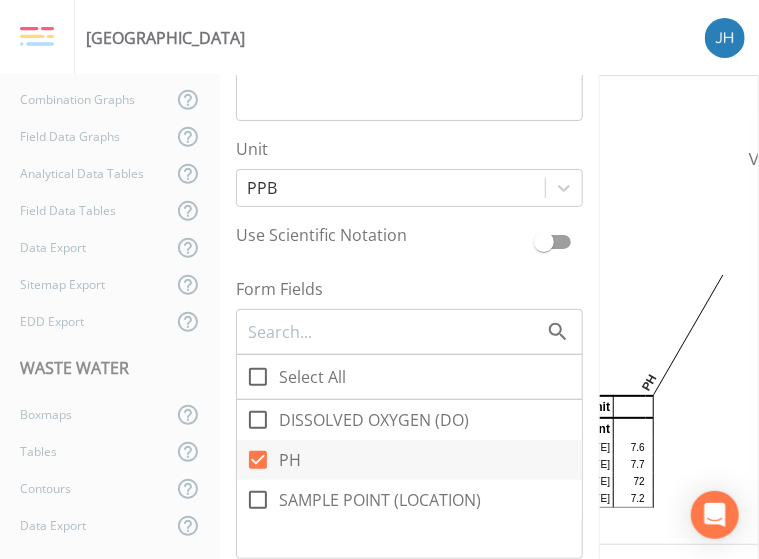 drag, startPoint x: 706, startPoint y: 503, endPoint x: 681, endPoint y: 534, distance: 39.824615 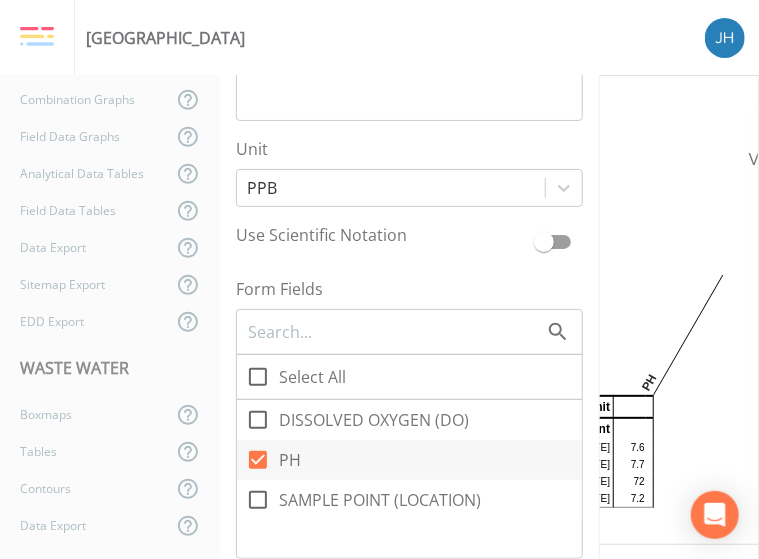 drag, startPoint x: 714, startPoint y: 506, endPoint x: 724, endPoint y: 367, distance: 139.35925 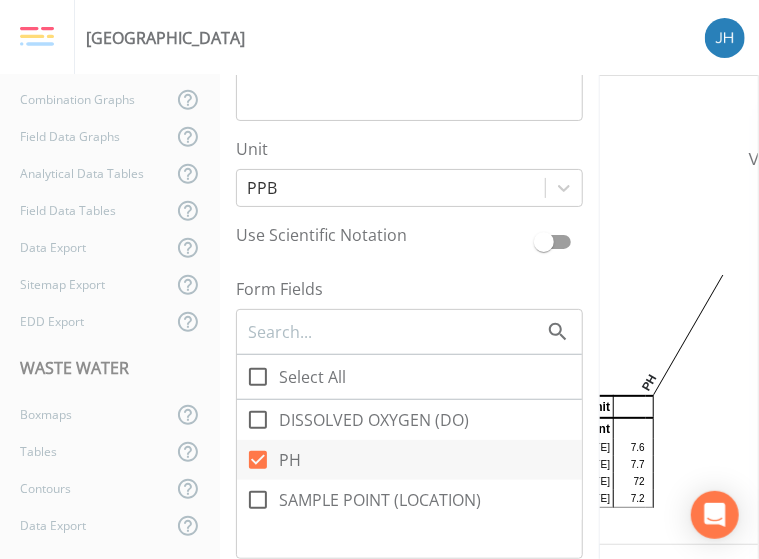 click on "[GEOGRAPHIC_DATA]  Back GROUNDWATER Boxmaps Flow Contours Isochemical Contours Free Product Contours Analytical Graphs Elevation Graphs Combination Graphs Field Data Graphs Analytical Data Tables Field Data Tables Data Export Sitemap Export EDD Export WASTE WATER Boxmaps Tables Contours Data Export Select Dates Select All [DATE] [DATE] [DATE] [DATE] [DATE] [DATE] [DATE] [DATE] [DATE] [DATE] [DATE] [DATE] [DATE] [DATE] [DATE] [DATE] [DATE] [DATE] [DATE] [DATE] Select Locations Select All Effluent Comparison Criteria Clear All Show Data Qualifiers Select Substances Select All Unit PPB Use Scientific Notation Form Fields Select All DISSOLVED OXYGEN (DO) PH SAMPLE POINT (LOCATION) Page Orientation Portrait Save All Generate Report [GEOGRAPHIC_DATA] [STREET_ADDRESS][US_STATE] Data Table   PH Unit Effluent [DATE] 7.6 [DATE] 7.7 [DATE] 72 [DATE] 7.2" at bounding box center (379, 279) 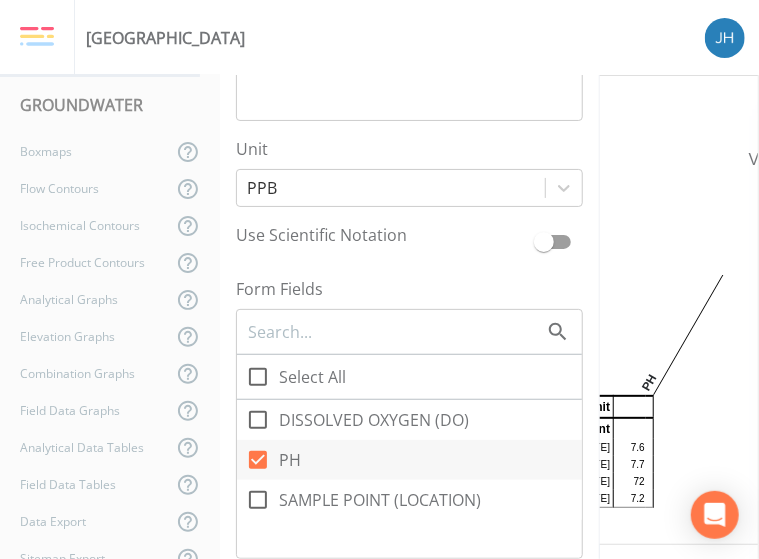 scroll, scrollTop: 0, scrollLeft: 0, axis: both 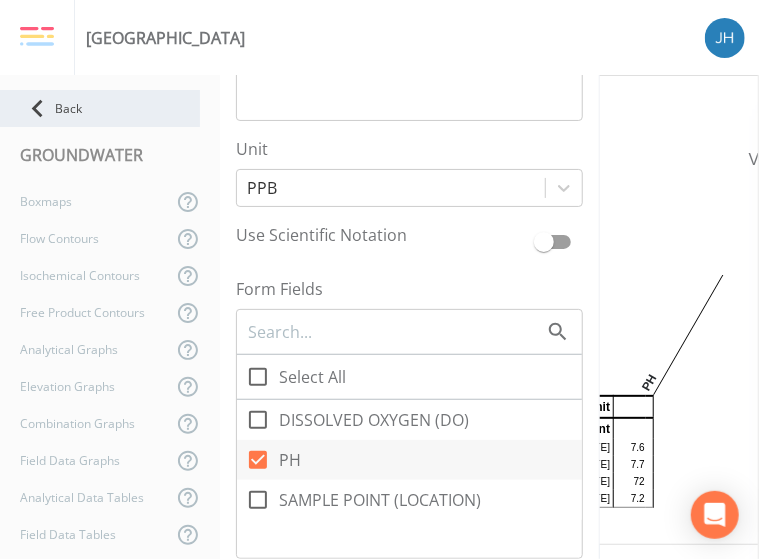 click on "Back" at bounding box center (100, 108) 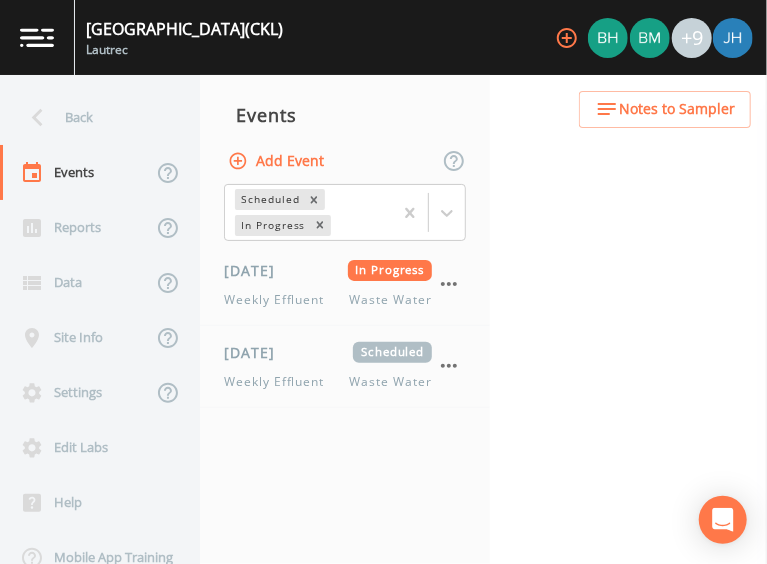 click on "Back" at bounding box center [90, 117] 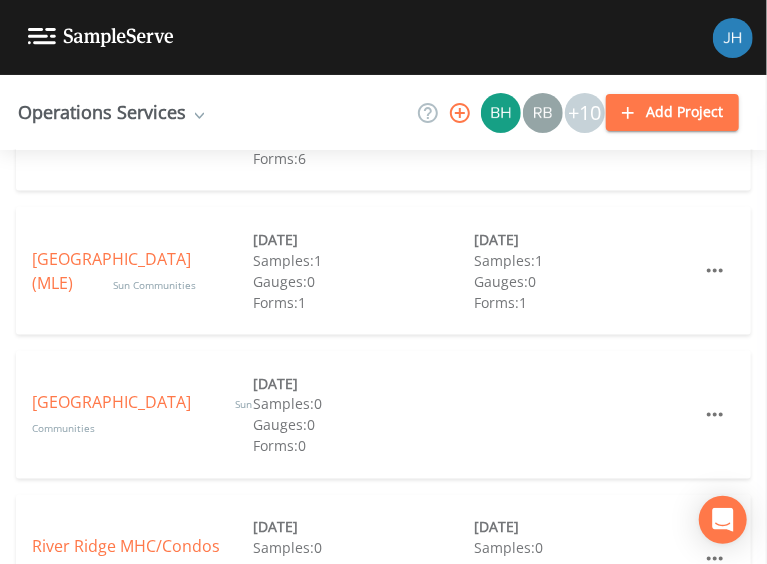 scroll, scrollTop: 600, scrollLeft: 0, axis: vertical 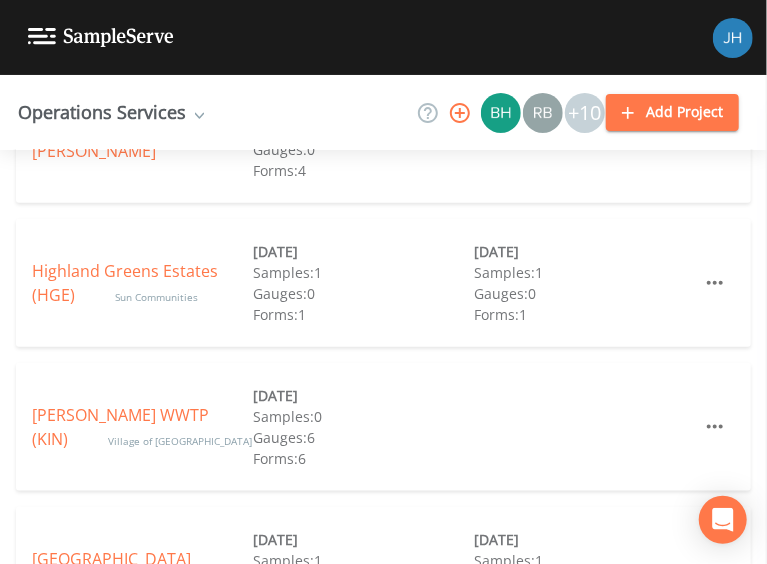click on "Highland Greens Estates   (HGE) Sun Communities [DATE] Samples:  1 Gauges:  0 Forms:  1 [DATE] Samples:  1 Gauges:  0 Forms:  1" at bounding box center (383, 283) 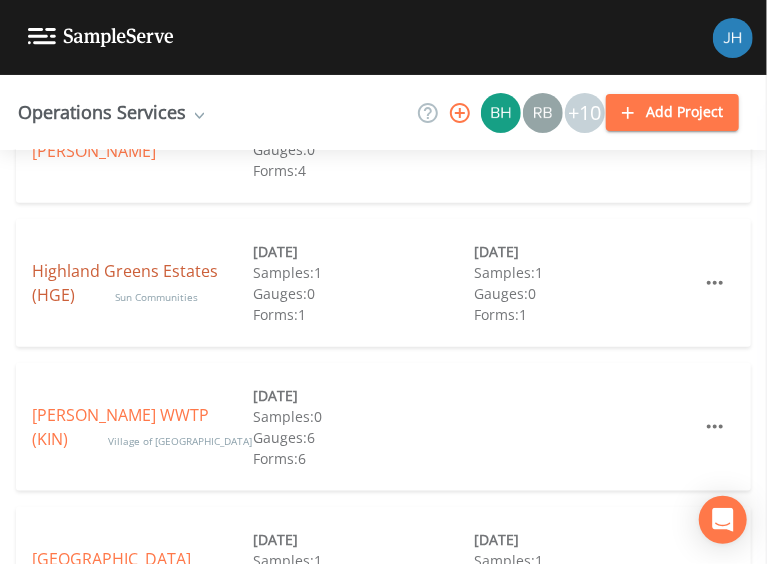click on "Highland Greens Estates   (HGE)" at bounding box center (125, 283) 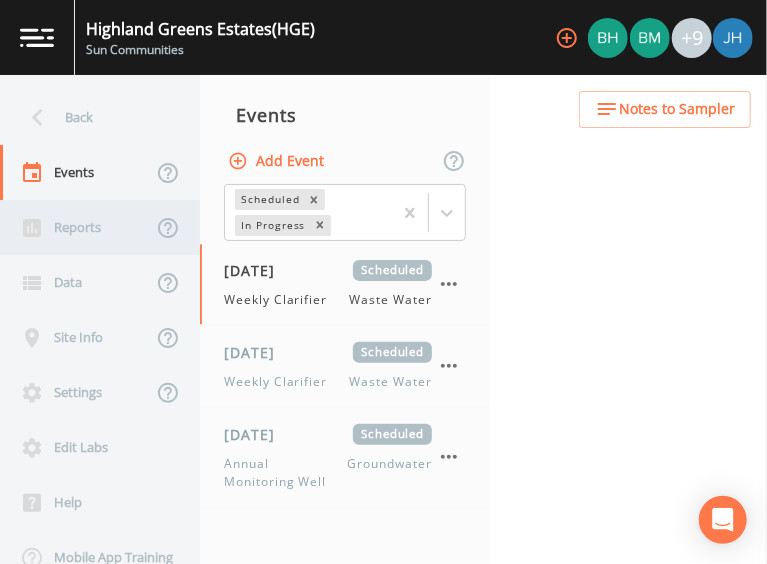 click on "Reports" at bounding box center [76, 227] 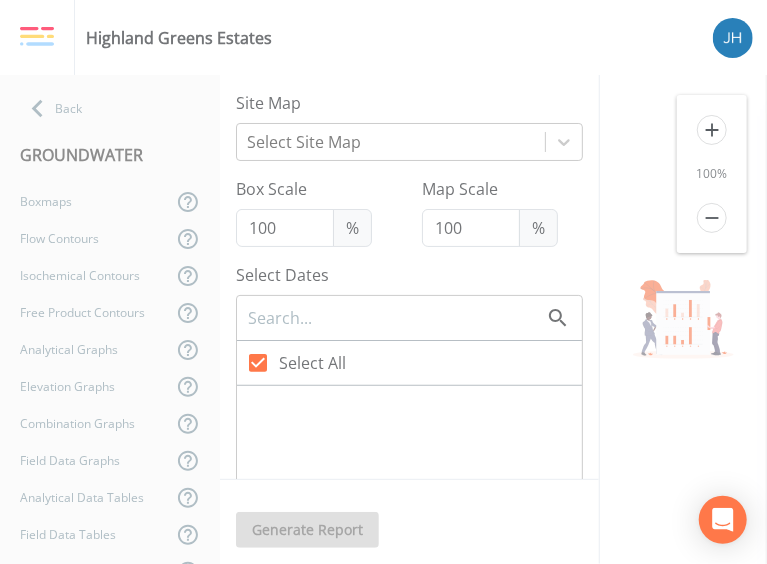 checkbox on "false" 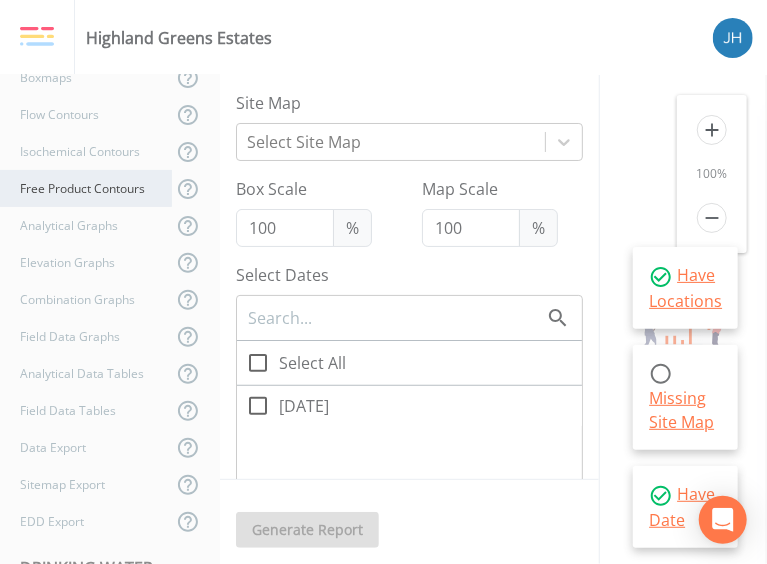 scroll, scrollTop: 500, scrollLeft: 0, axis: vertical 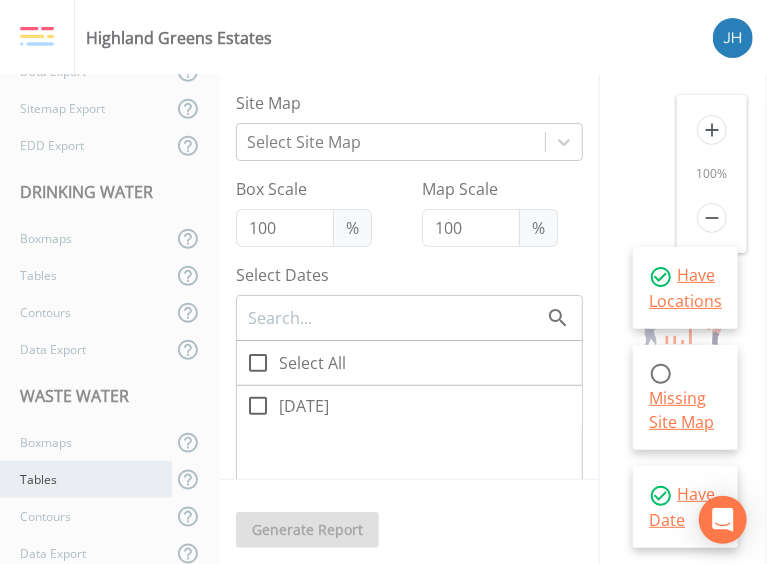 click on "Tables" at bounding box center (86, 479) 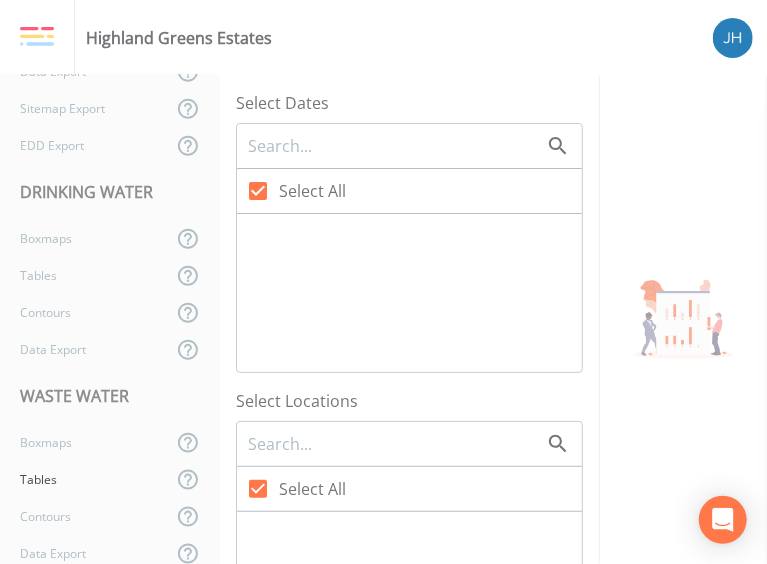 checkbox on "false" 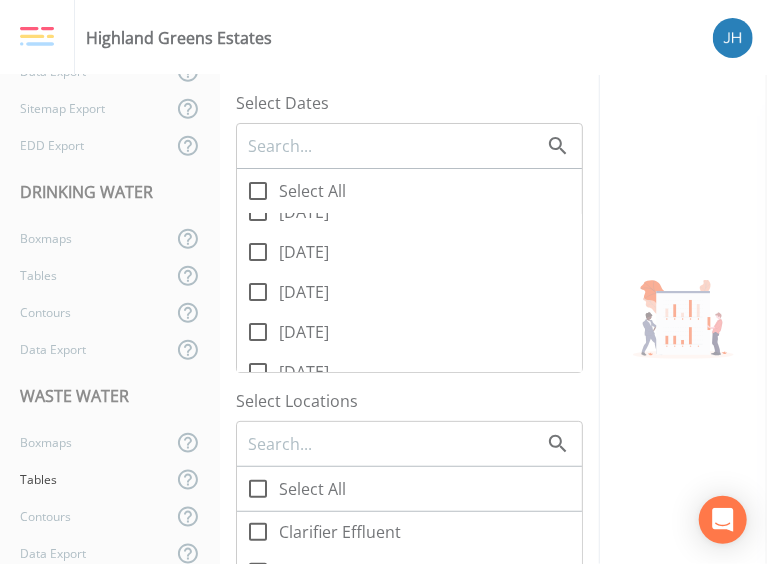scroll, scrollTop: 200, scrollLeft: 0, axis: vertical 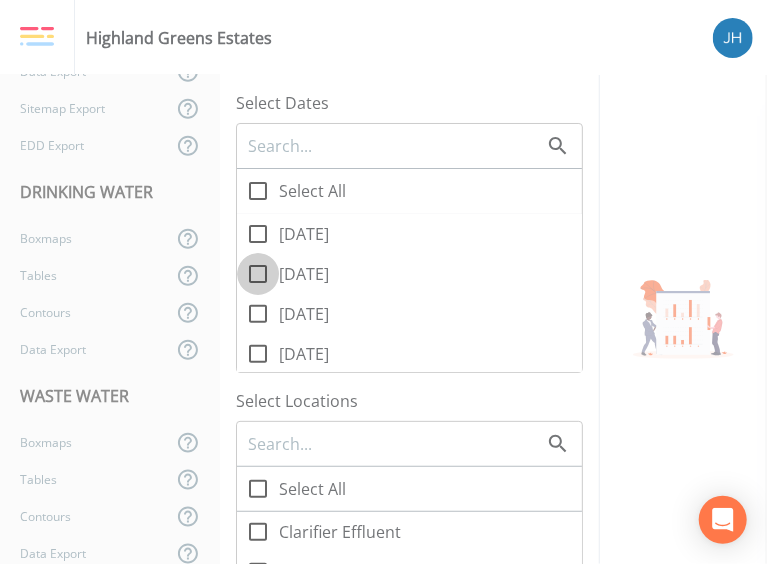click 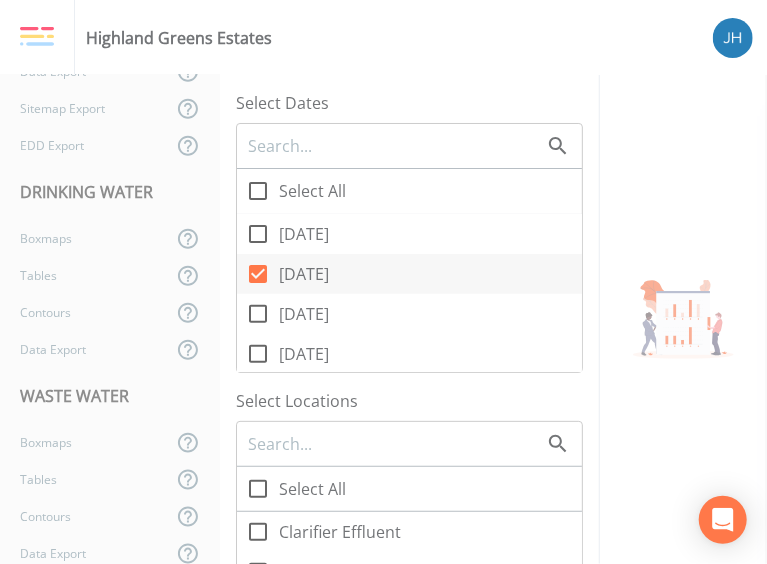 click 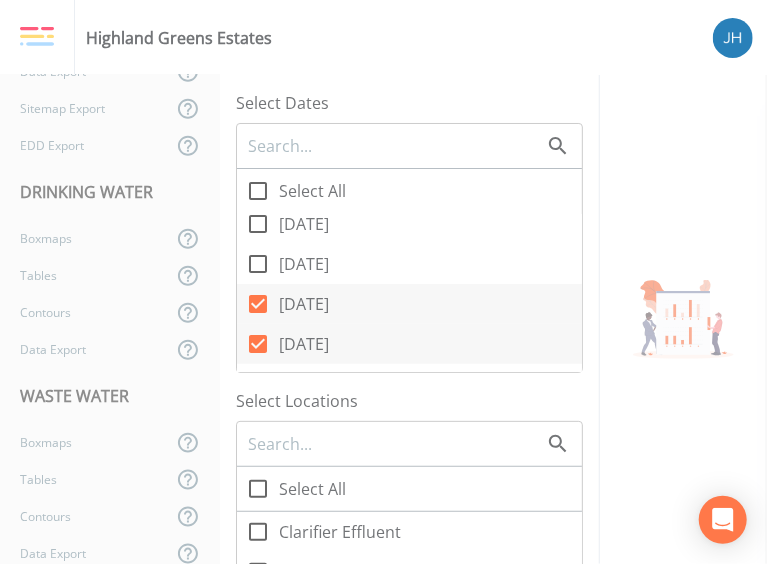 scroll, scrollTop: 99, scrollLeft: 0, axis: vertical 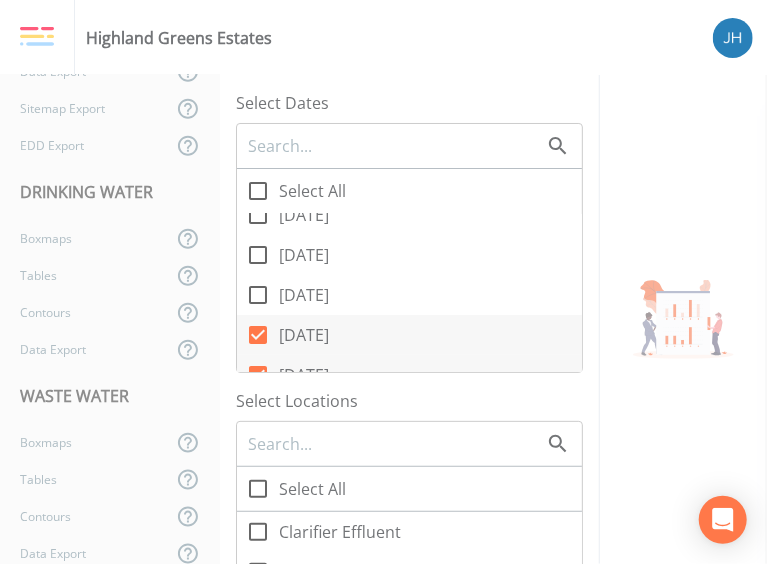 click 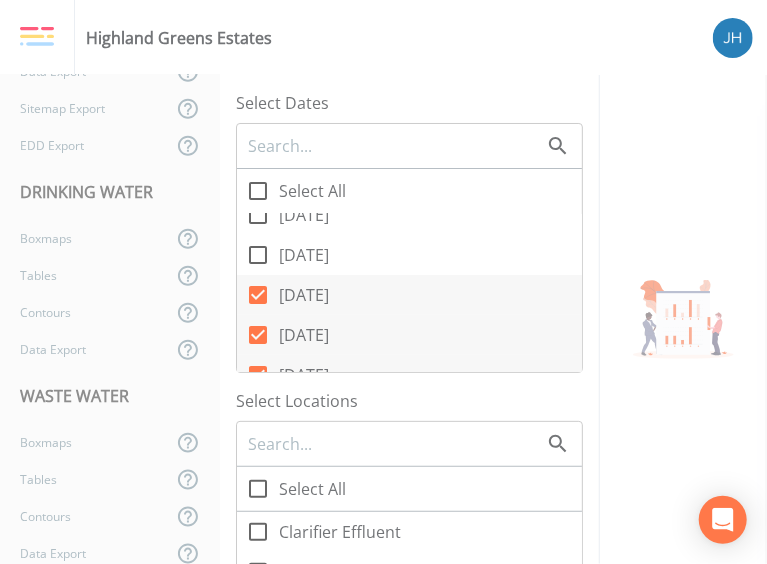 click 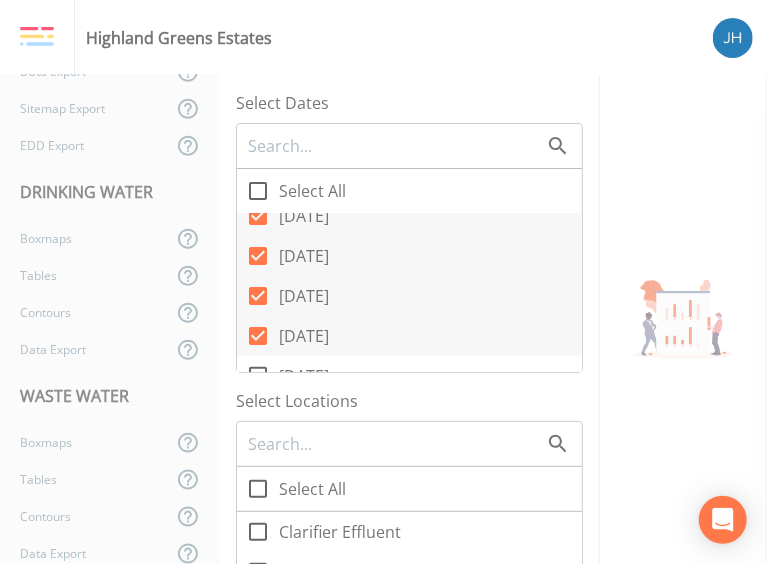 scroll, scrollTop: 199, scrollLeft: 0, axis: vertical 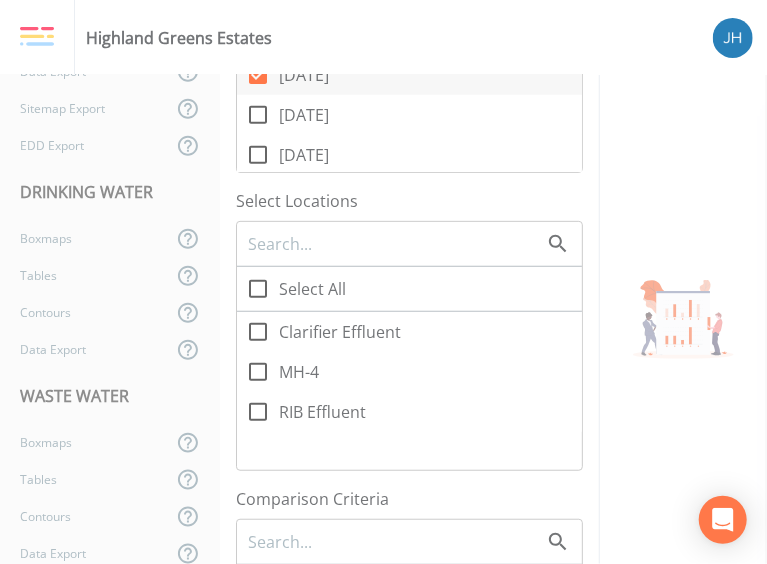 click 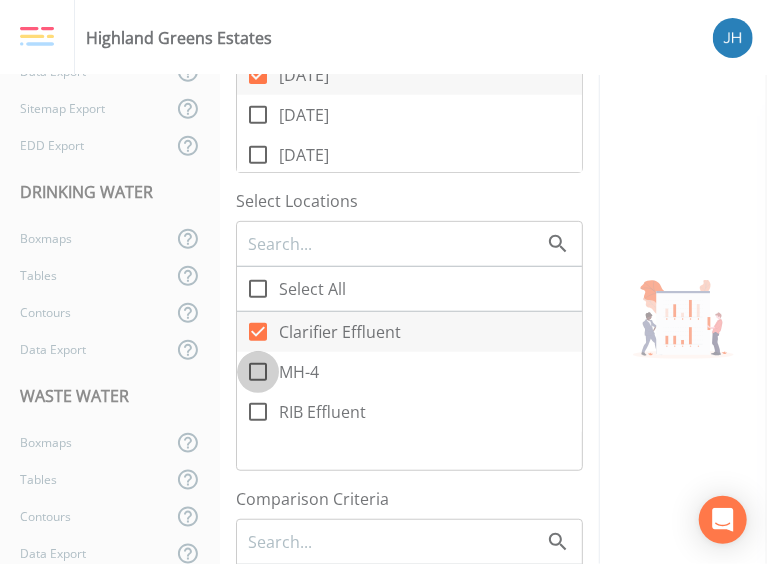click 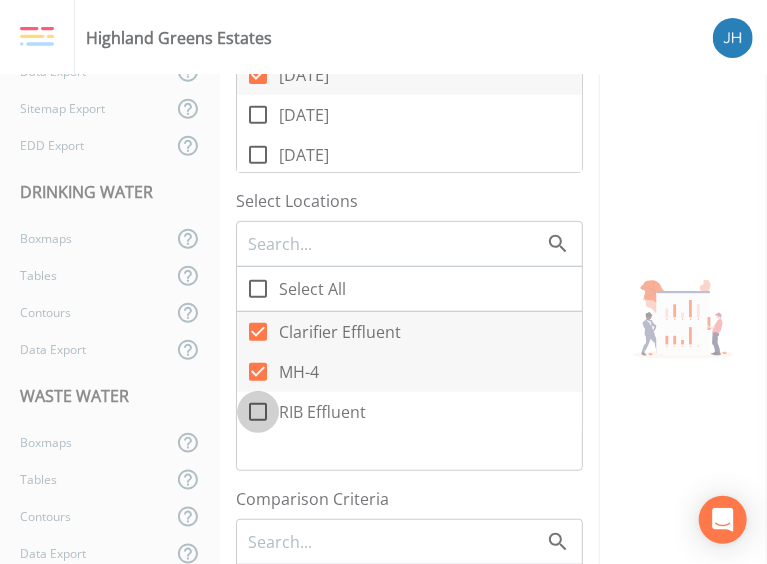click 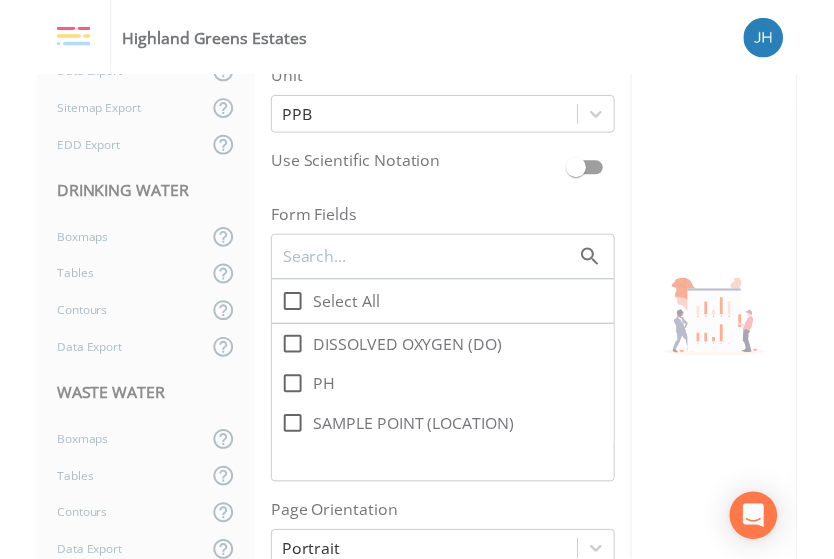 scroll, scrollTop: 1300, scrollLeft: 0, axis: vertical 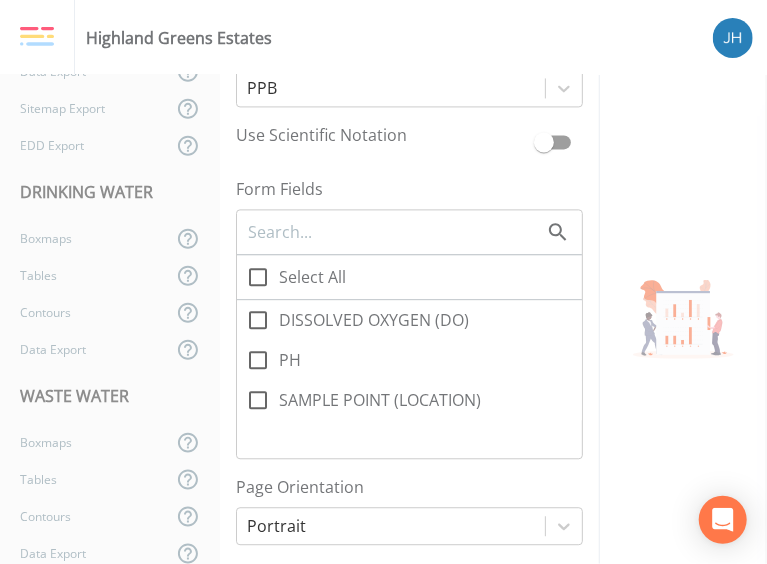 click 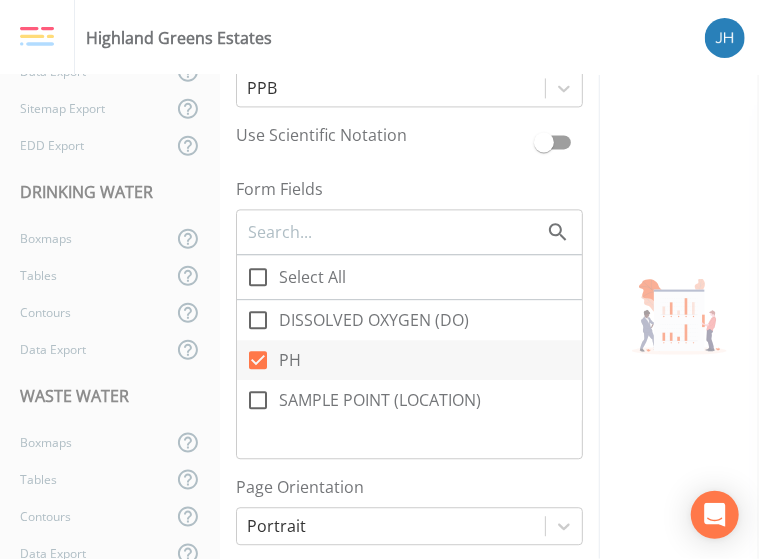 click on "DISSOLVED OXYGEN (DO)" at bounding box center [247, 309] 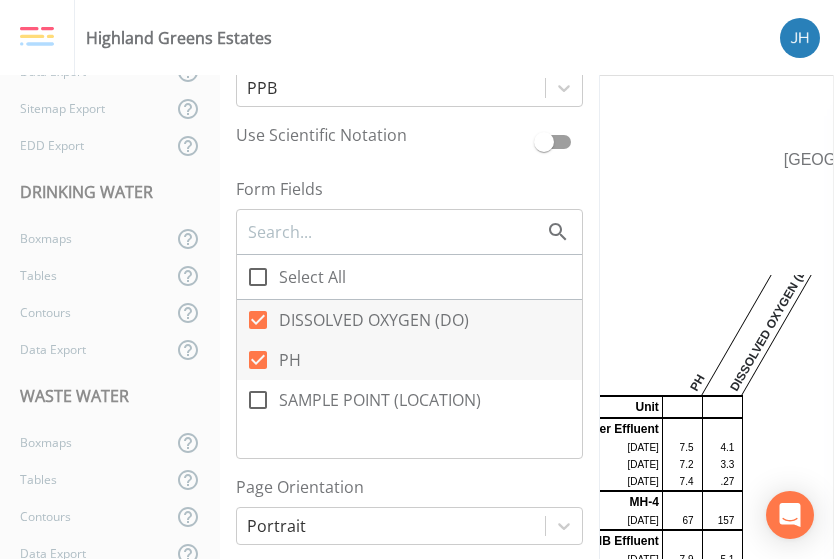scroll, scrollTop: 40, scrollLeft: 0, axis: vertical 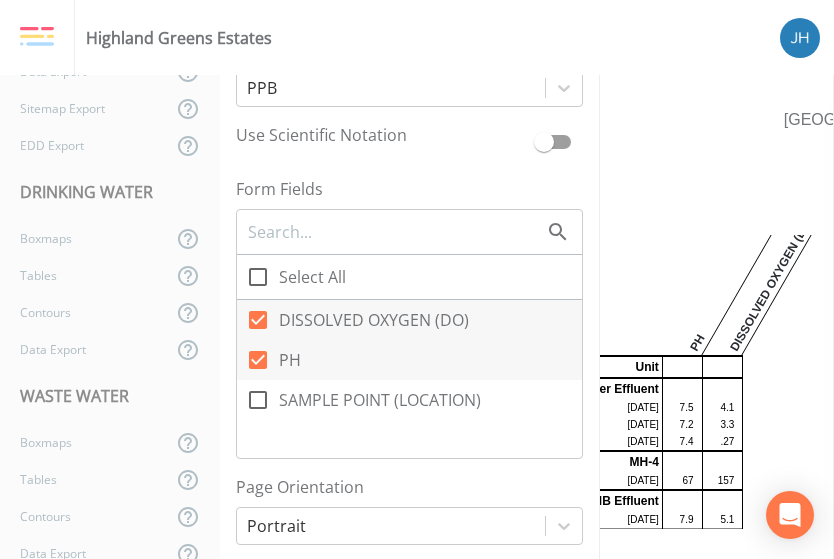 click at bounding box center [613, 286] 